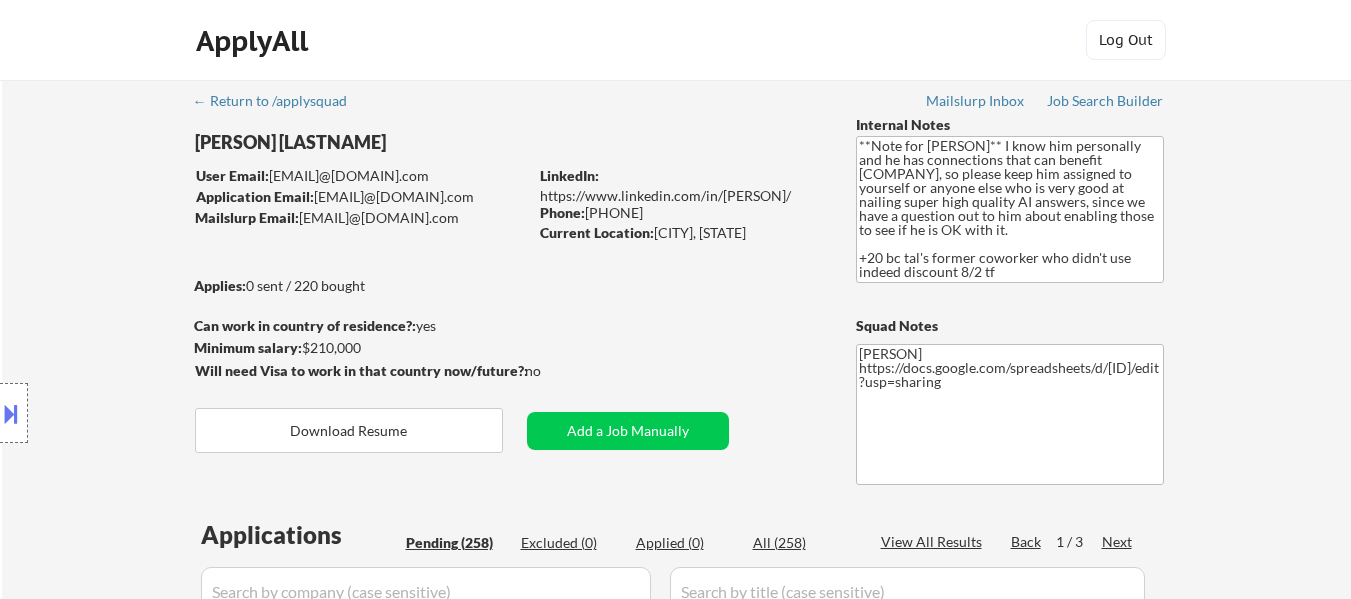 select on ""pending"" 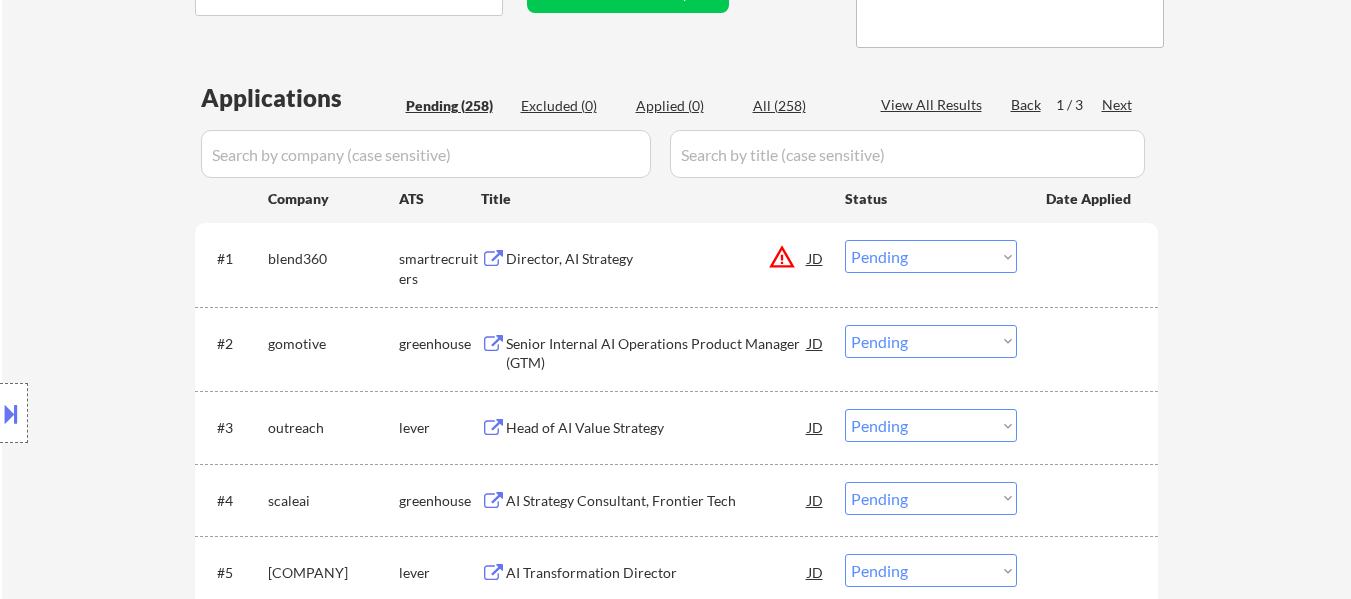 scroll, scrollTop: 500, scrollLeft: 0, axis: vertical 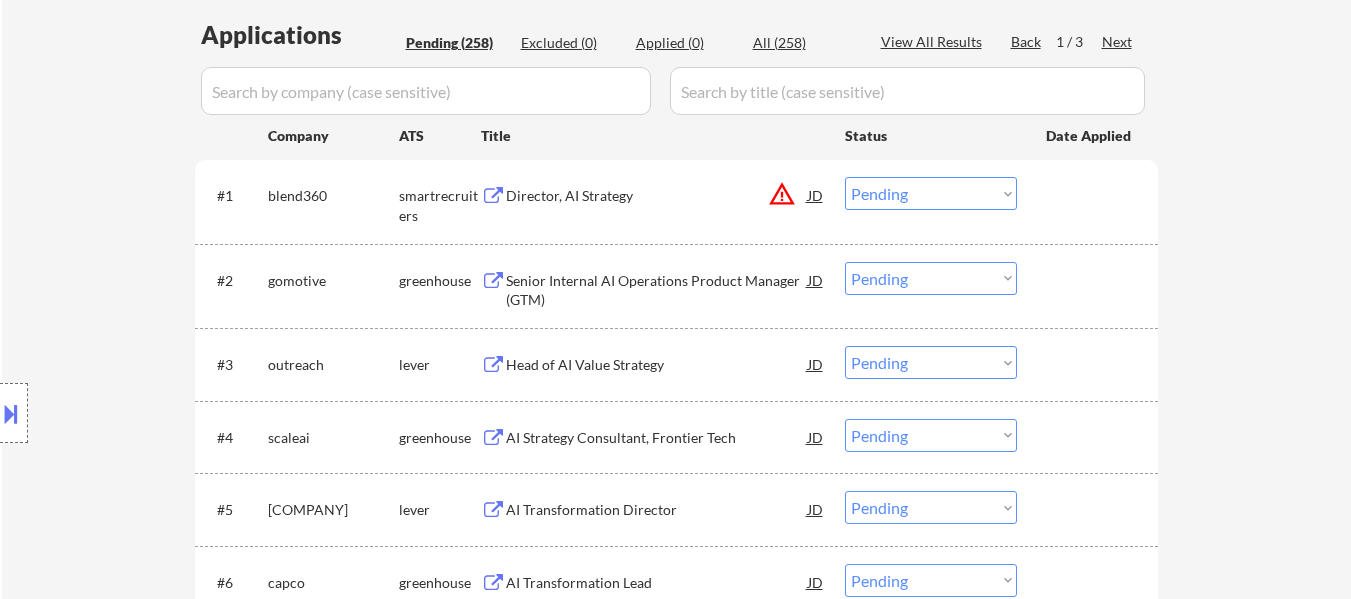 click on "Director, AI Strategy" at bounding box center [657, 196] 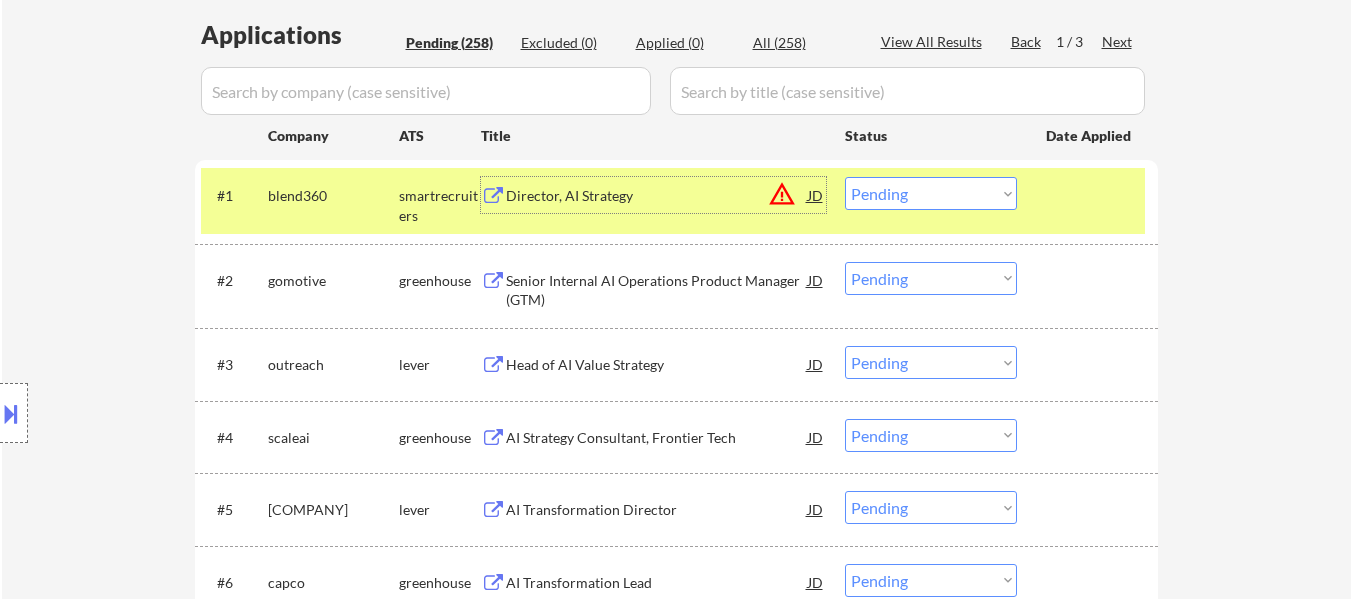click on "Senior Internal AI Operations Product Manager (GTM)" at bounding box center [657, 290] 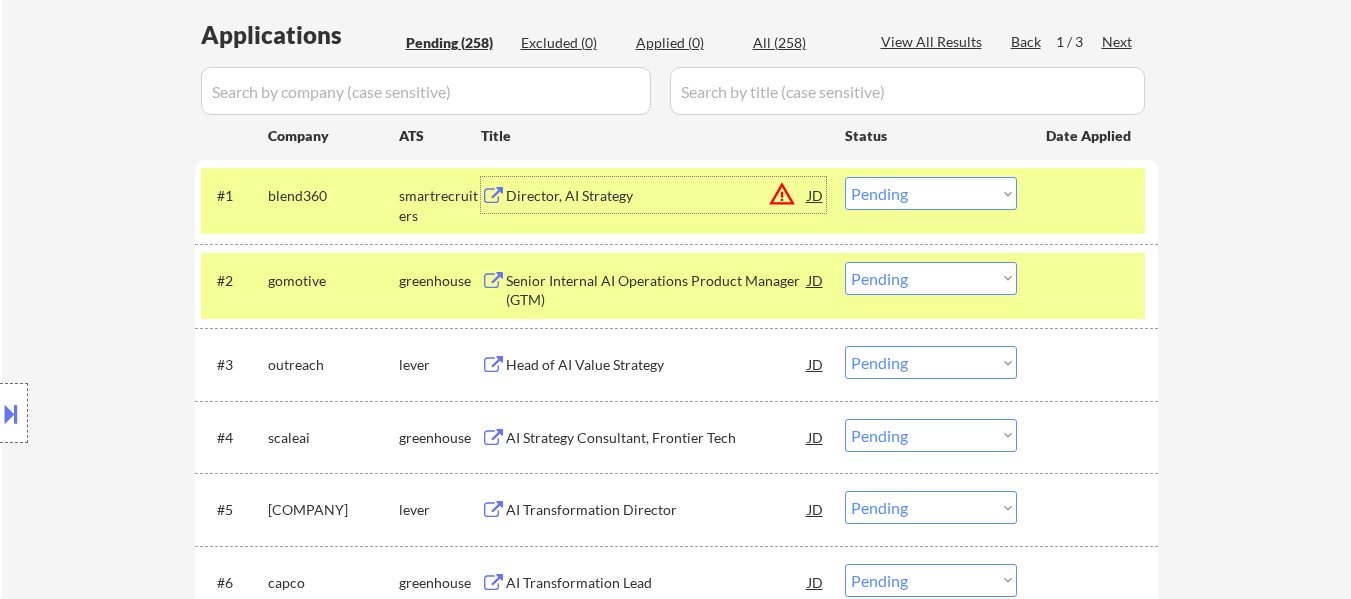 click on "Director, AI Strategy" at bounding box center (657, 196) 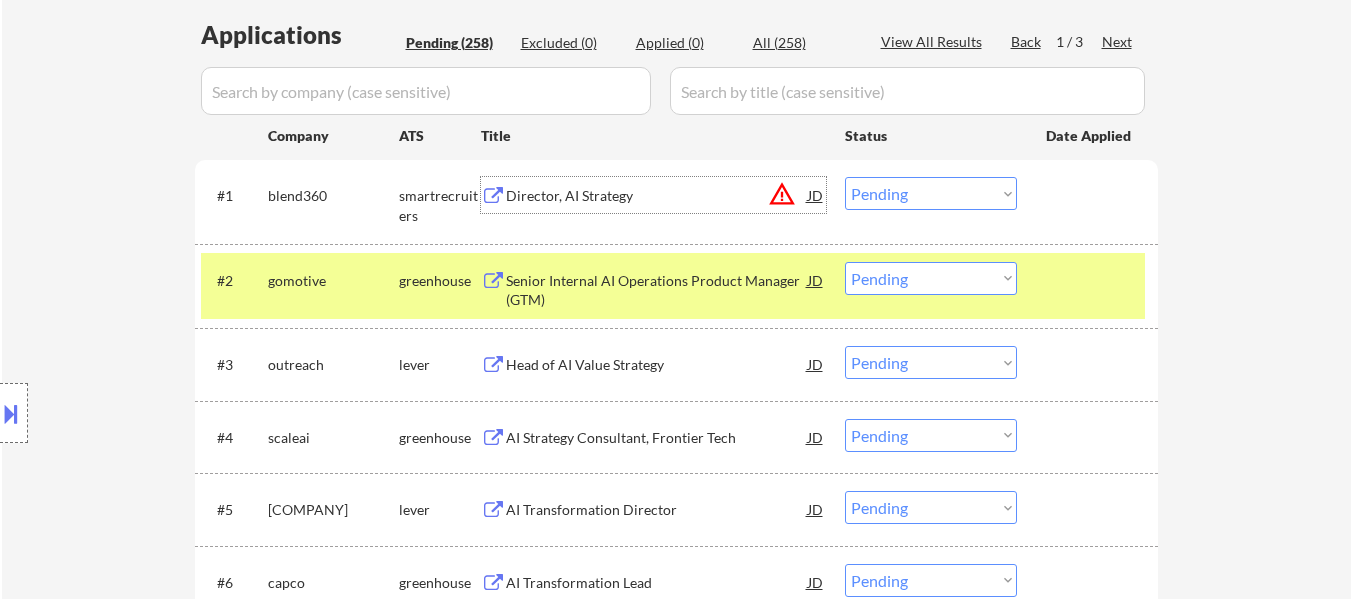 click on "Choose an option... Pending Applied Excluded (Questions) Excluded (Expired) Excluded (Location) Excluded (Bad Match) Excluded (Blocklist) Excluded (Salary) Excluded (Other)" at bounding box center (931, 193) 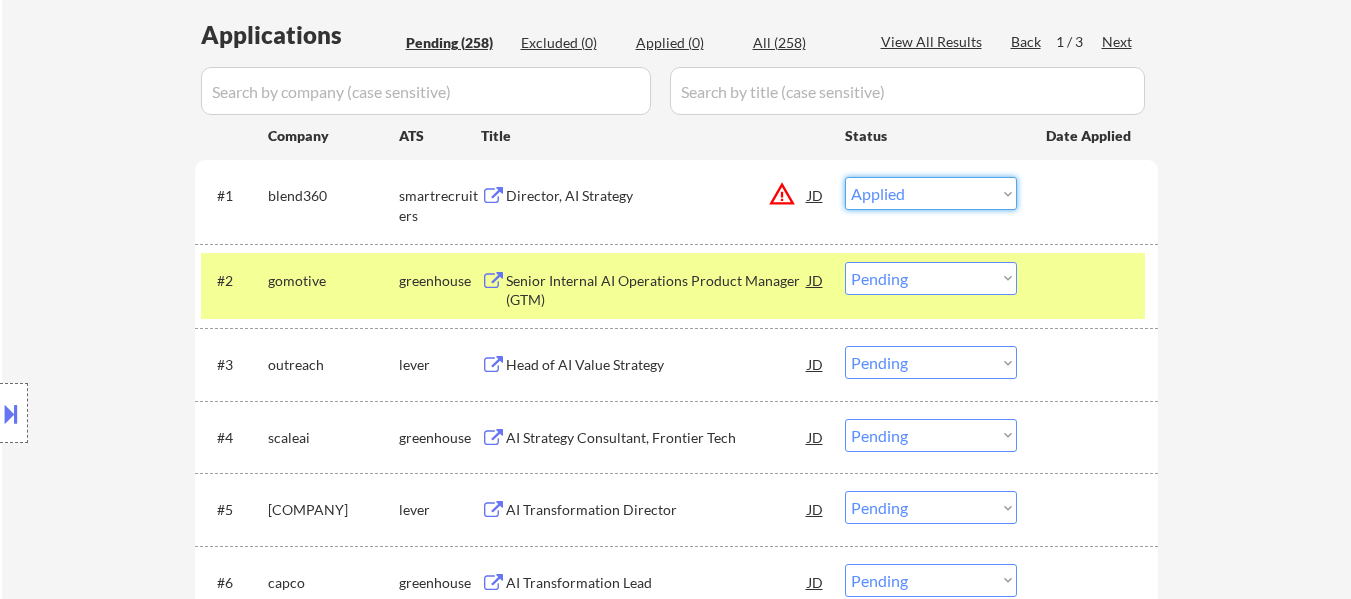 click on "Choose an option... Pending Applied Excluded (Questions) Excluded (Expired) Excluded (Location) Excluded (Bad Match) Excluded (Blocklist) Excluded (Salary) Excluded (Other)" at bounding box center (931, 193) 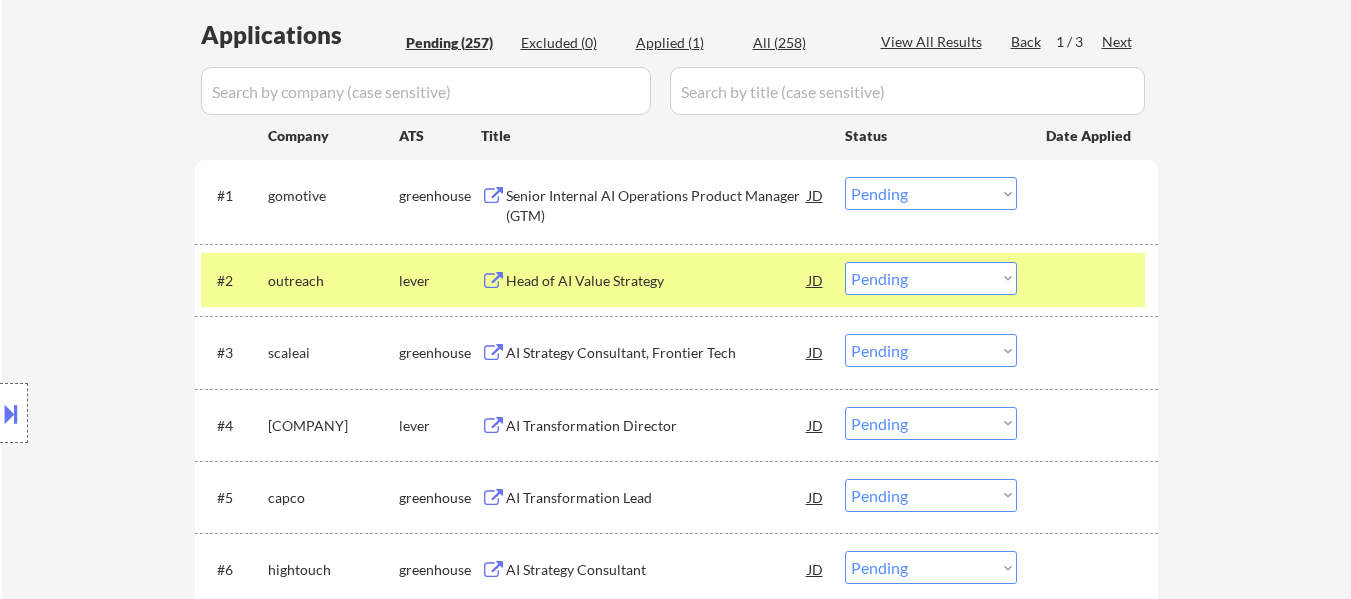 click on "Choose an option... Pending Applied Excluded (Questions) Excluded (Expired) Excluded (Location) Excluded (Bad Match) Excluded (Blocklist) Excluded (Salary) Excluded (Other)" at bounding box center (931, 193) 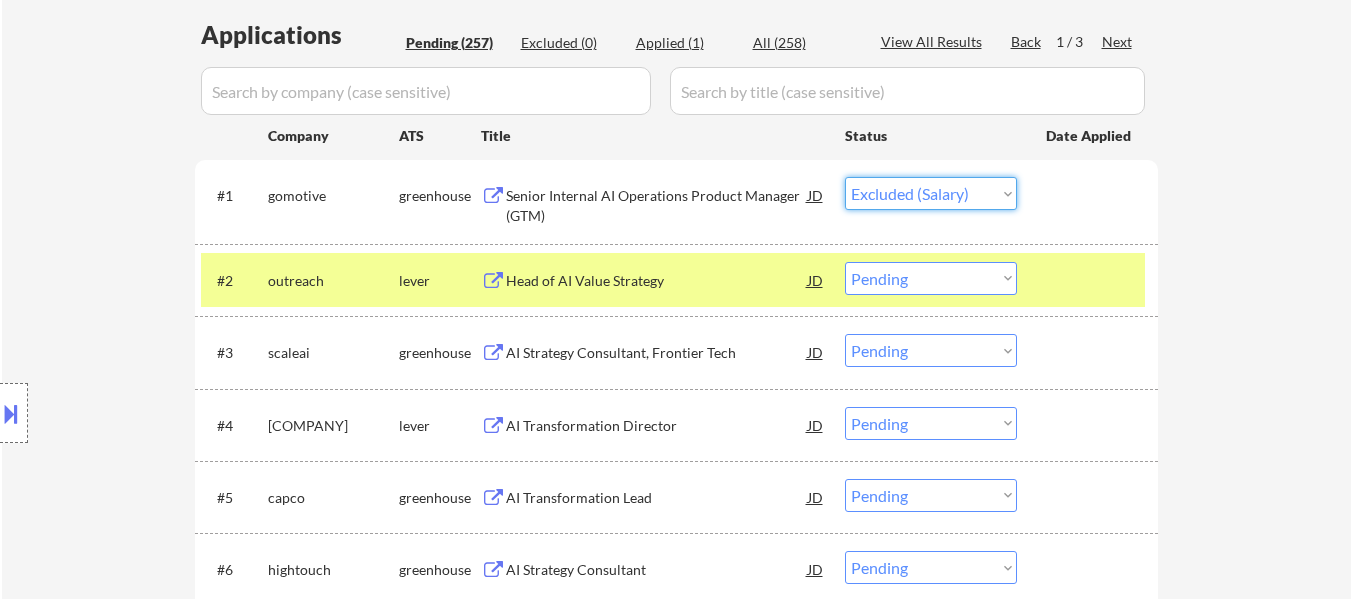 click on "Choose an option... Pending Applied Excluded (Questions) Excluded (Expired) Excluded (Location) Excluded (Bad Match) Excluded (Blocklist) Excluded (Salary) Excluded (Other)" at bounding box center [931, 193] 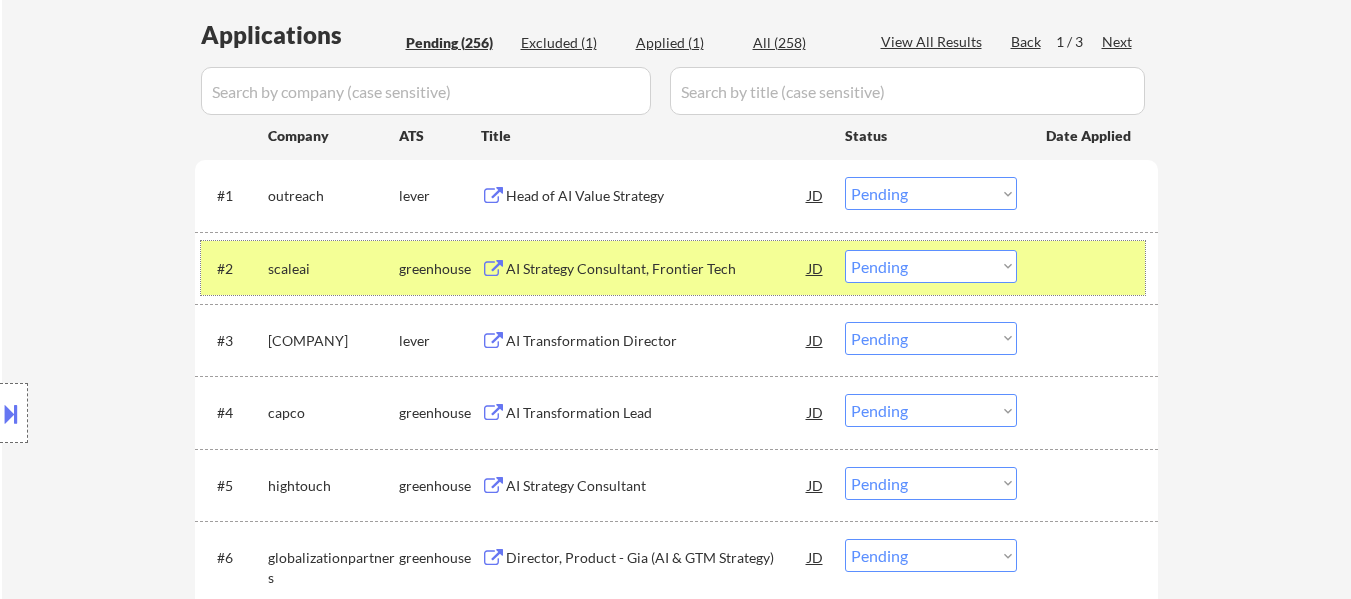 drag, startPoint x: 1099, startPoint y: 293, endPoint x: 1051, endPoint y: 290, distance: 48.09366 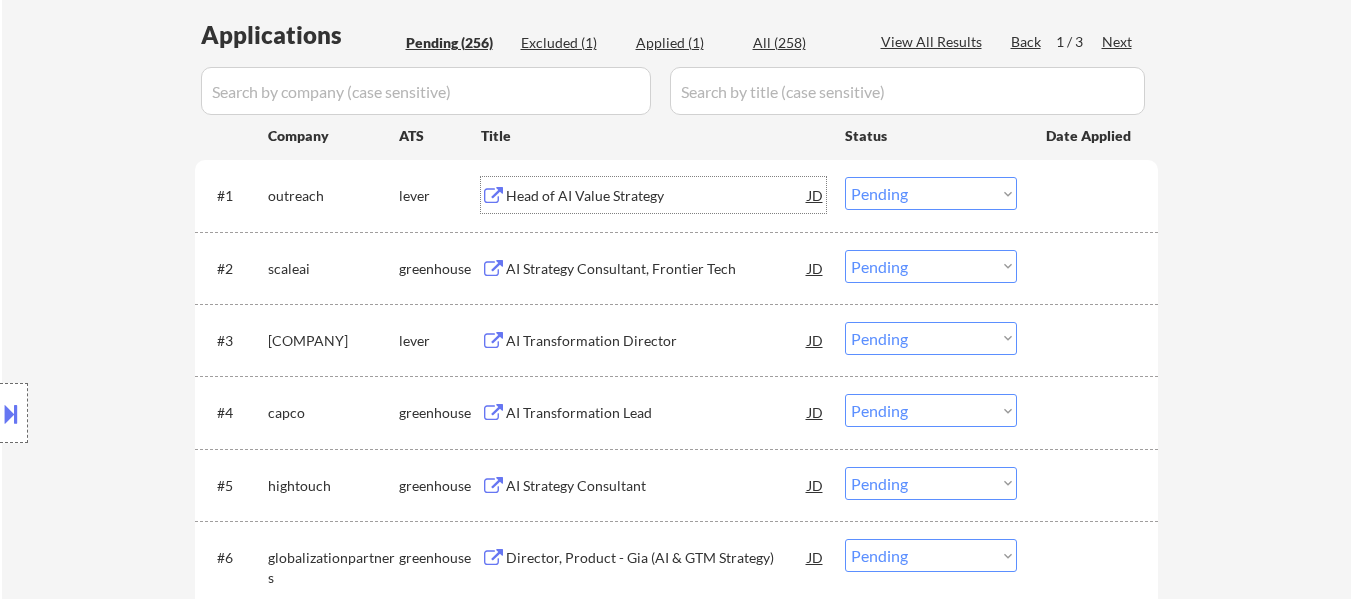 click on "Head of AI Value Strategy" at bounding box center (657, 196) 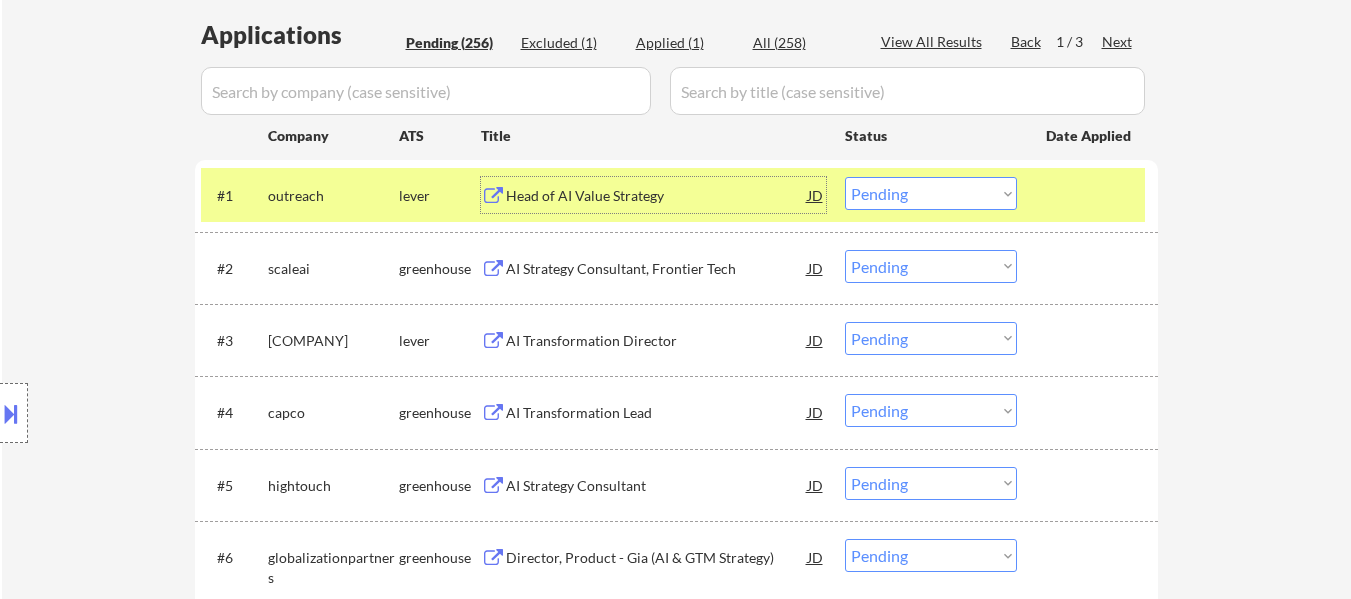 click on "Choose an option... Pending Applied Excluded (Questions) Excluded (Expired) Excluded (Location) Excluded (Bad Match) Excluded (Blocklist) Excluded (Salary) Excluded (Other)" at bounding box center [931, 193] 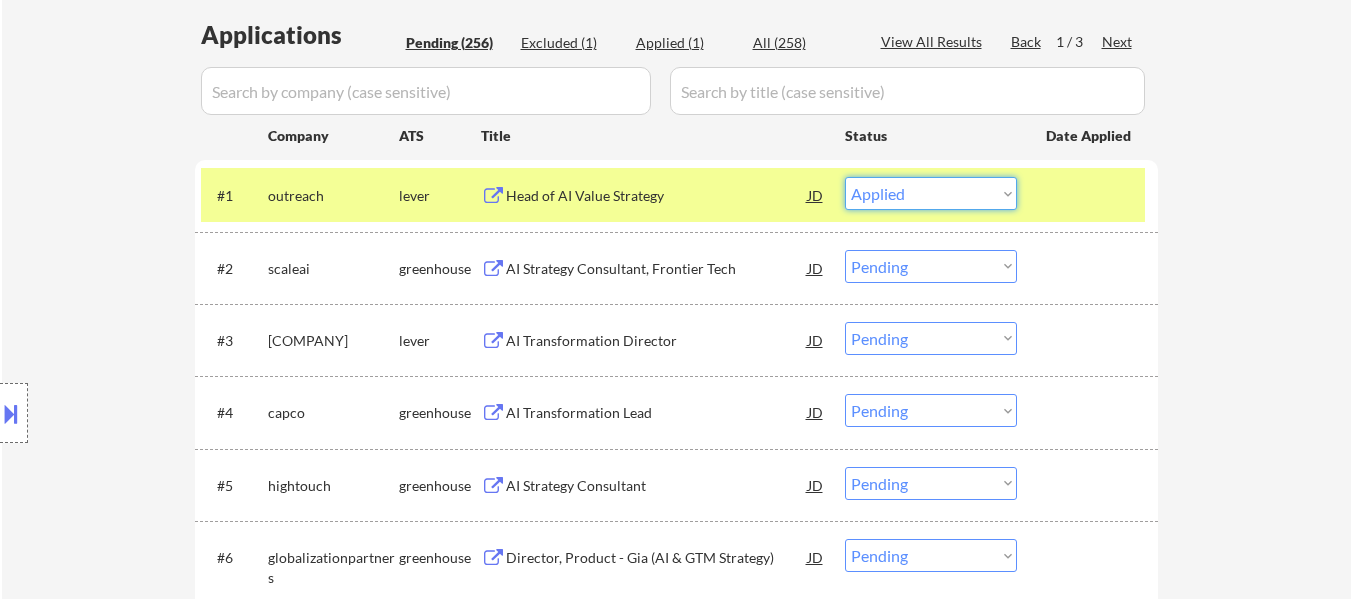 click on "Choose an option... Pending Applied Excluded (Questions) Excluded (Expired) Excluded (Location) Excluded (Bad Match) Excluded (Blocklist) Excluded (Salary) Excluded (Other)" at bounding box center [931, 193] 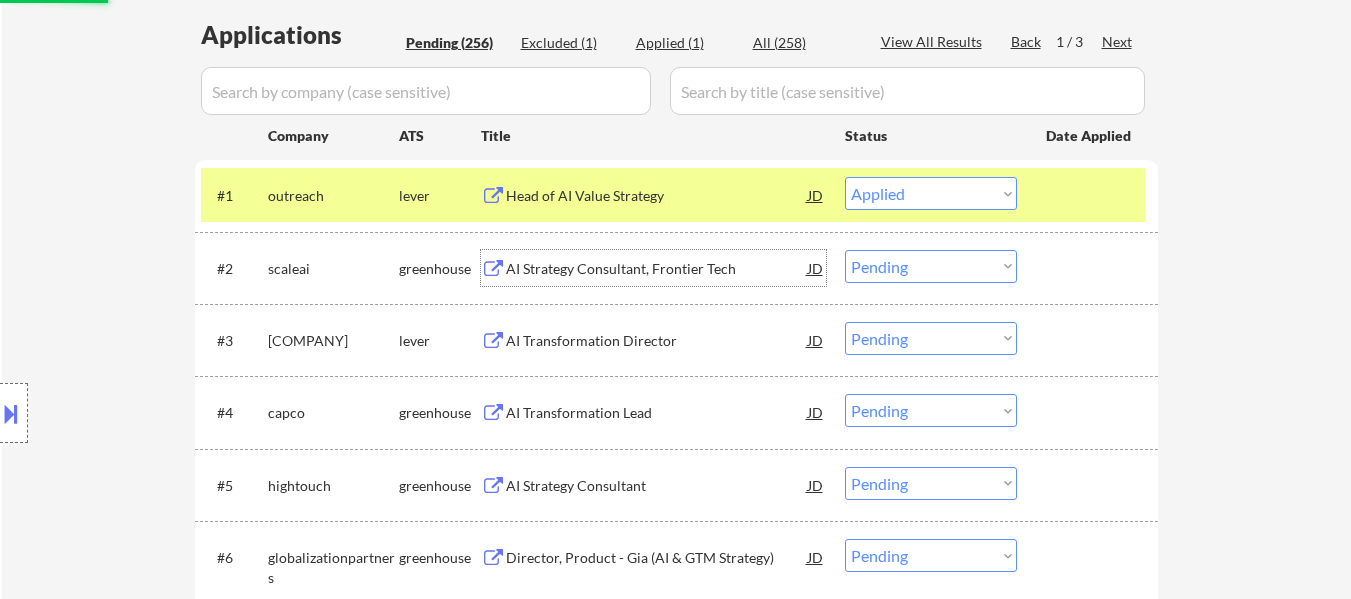 click on "AI Strategy Consultant, Frontier Tech" at bounding box center (657, 269) 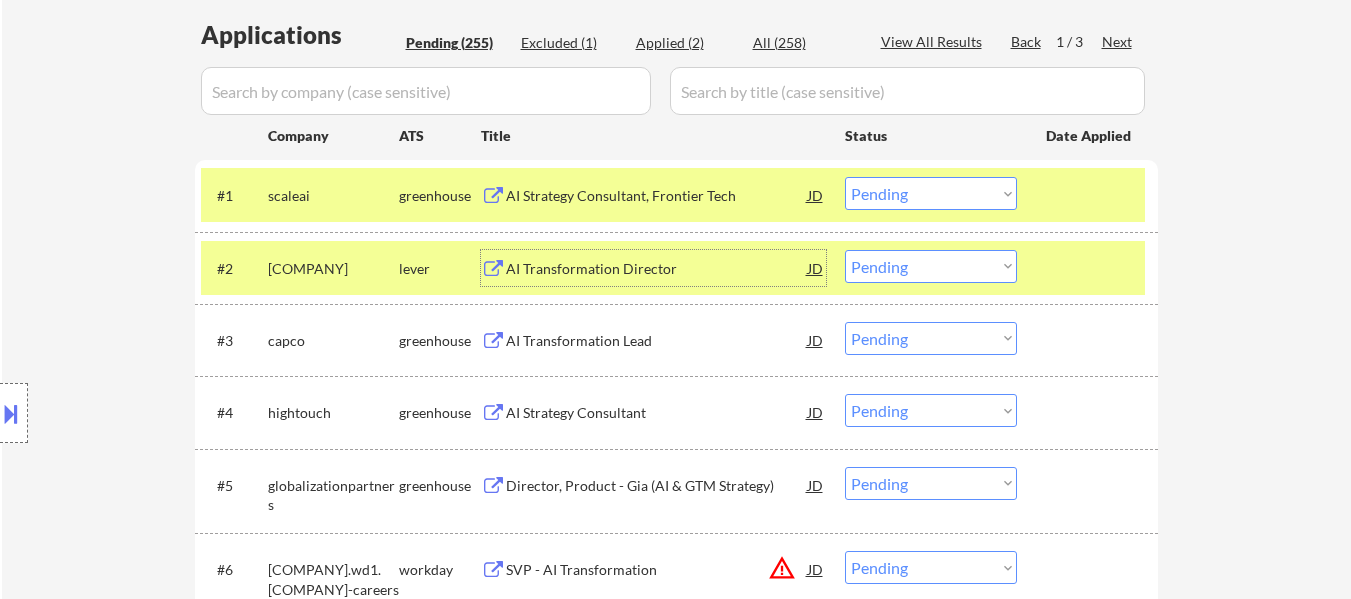 click on "Choose an option... Pending Applied Excluded (Questions) Excluded (Expired) Excluded (Location) Excluded (Bad Match) Excluded (Blocklist) Excluded (Salary) Excluded (Other)" at bounding box center [931, 193] 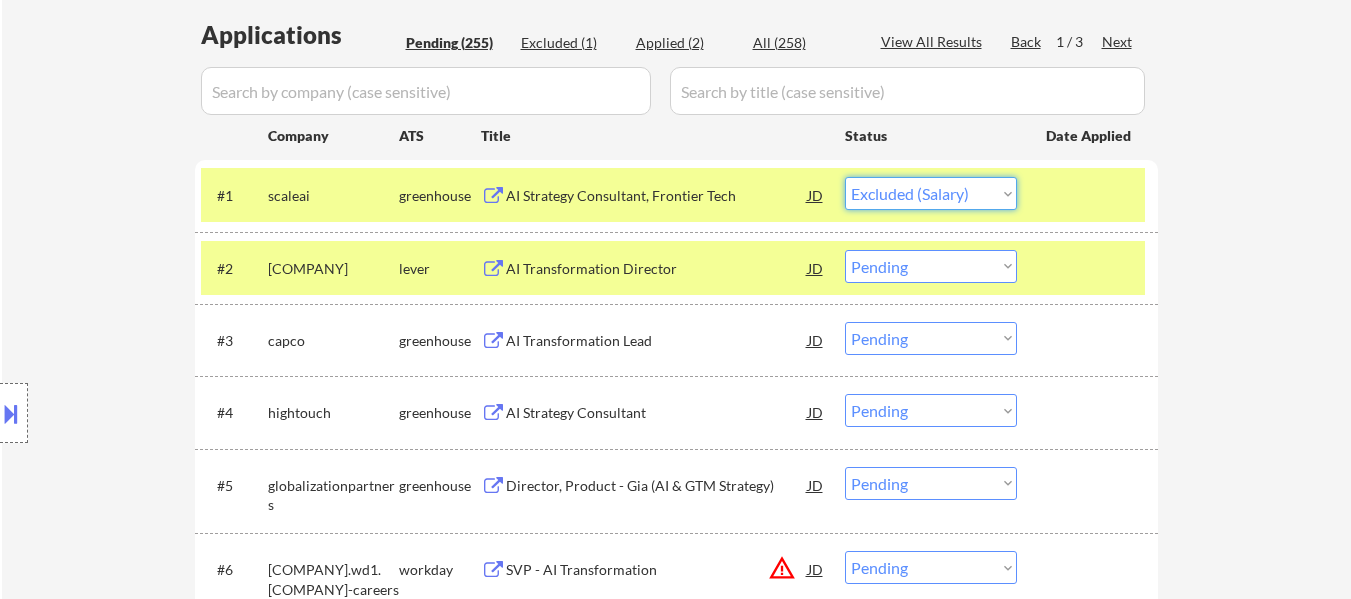 click on "Choose an option... Pending Applied Excluded (Questions) Excluded (Expired) Excluded (Location) Excluded (Bad Match) Excluded (Blocklist) Excluded (Salary) Excluded (Other)" at bounding box center [931, 193] 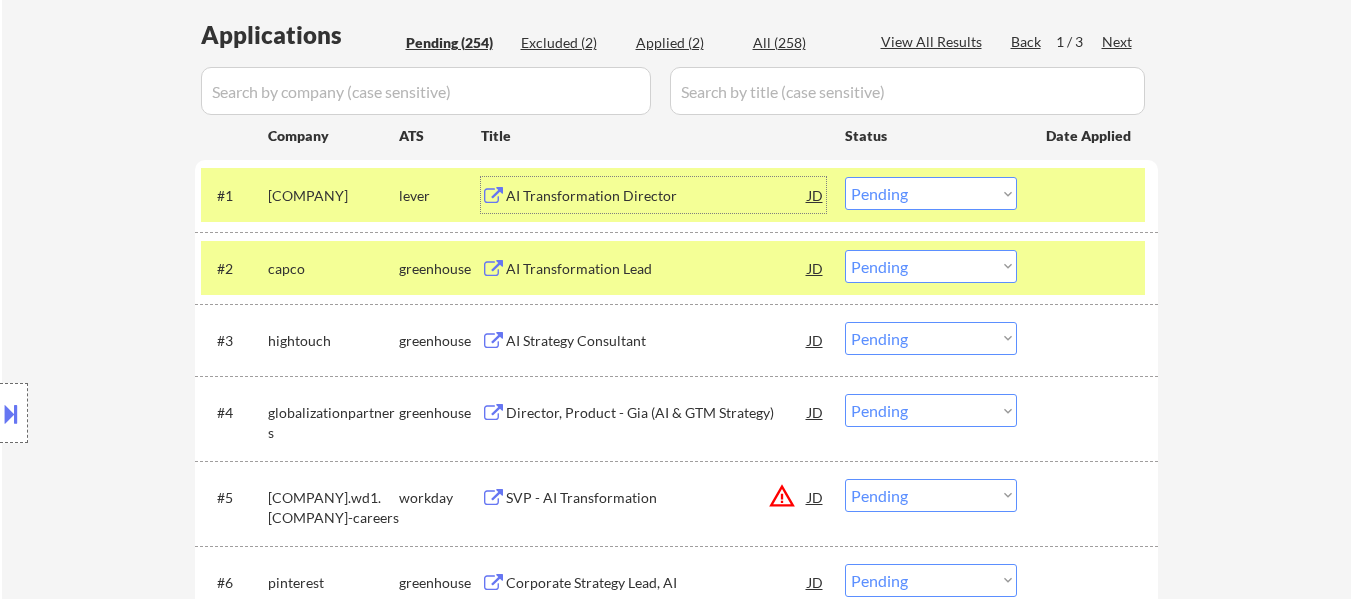 click on "AI Transformation Director" at bounding box center [657, 196] 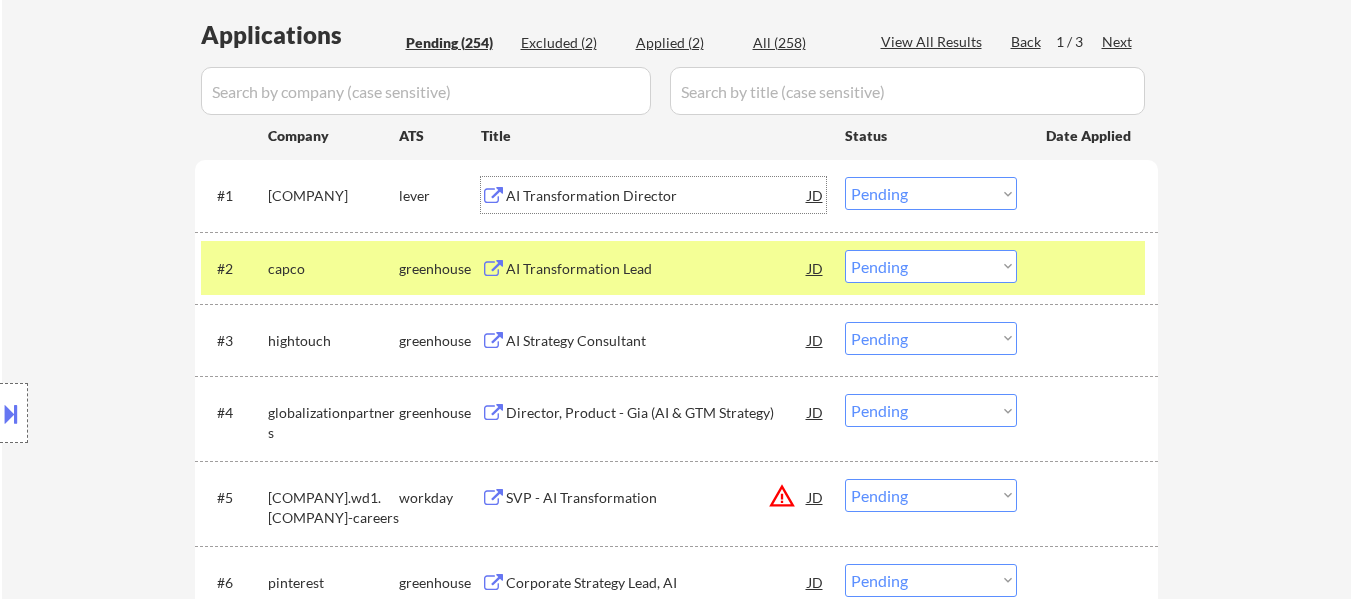 click on "AI Transformation Director" at bounding box center (657, 195) 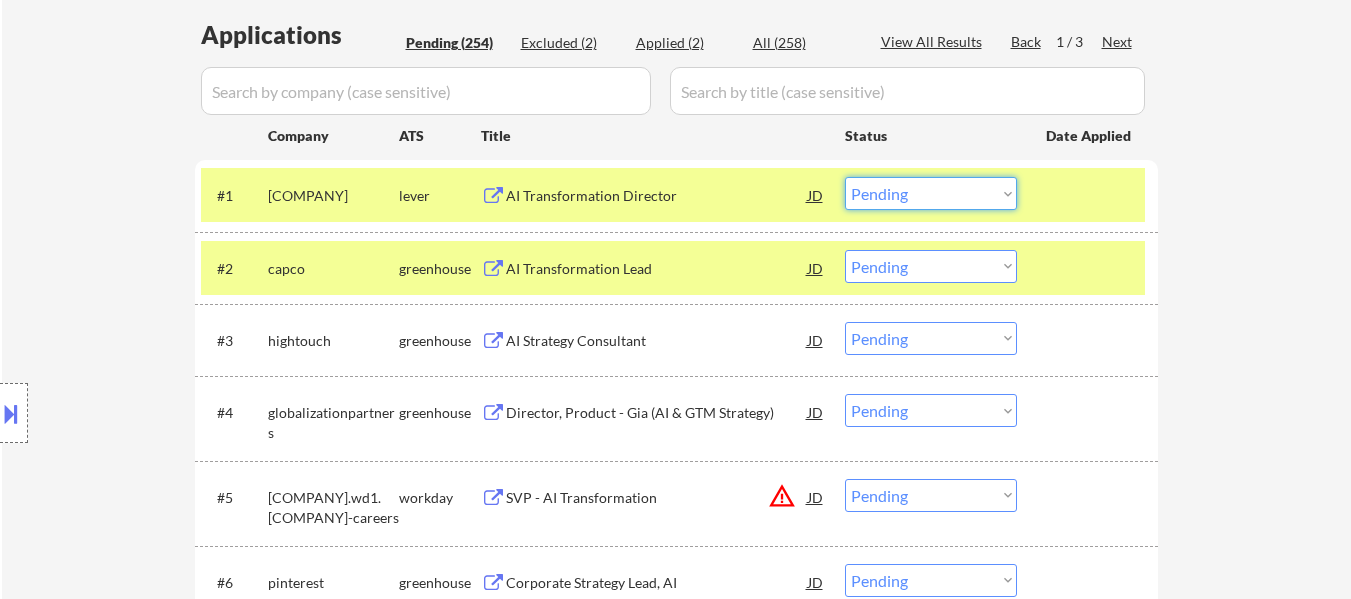 click on "Choose an option... Pending Applied Excluded (Questions) Excluded (Expired) Excluded (Location) Excluded (Bad Match) Excluded (Blocklist) Excluded (Salary) Excluded (Other)" at bounding box center [931, 193] 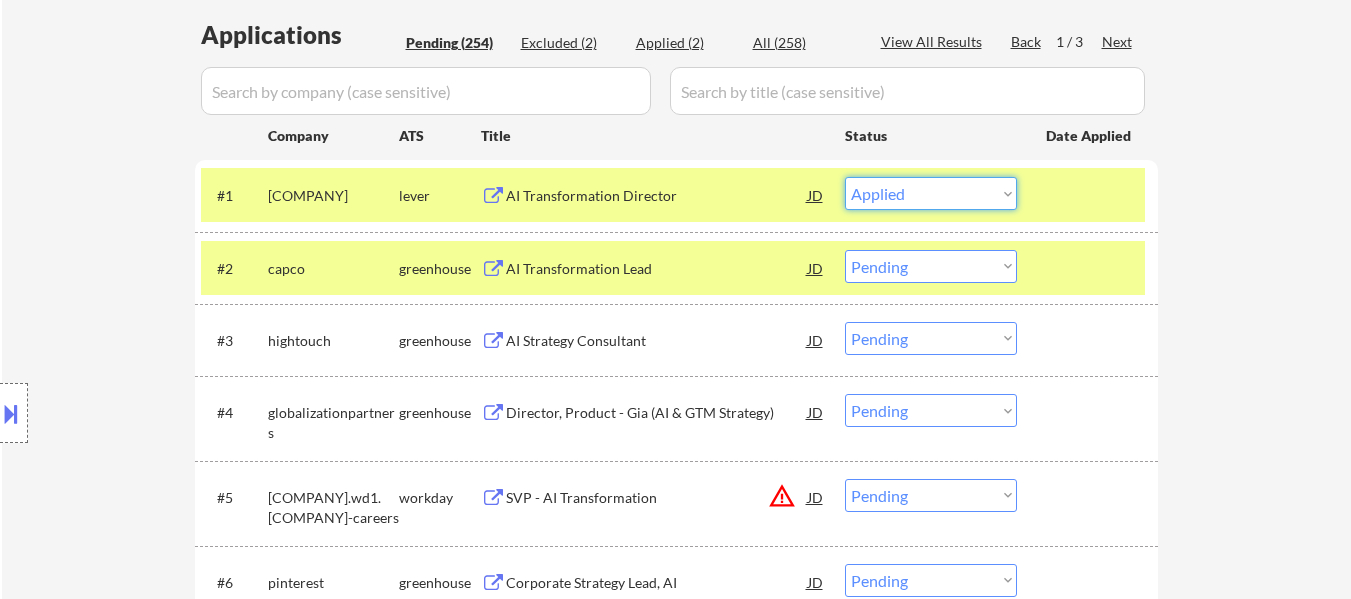 click on "Choose an option... Pending Applied Excluded (Questions) Excluded (Expired) Excluded (Location) Excluded (Bad Match) Excluded (Blocklist) Excluded (Salary) Excluded (Other)" at bounding box center [931, 193] 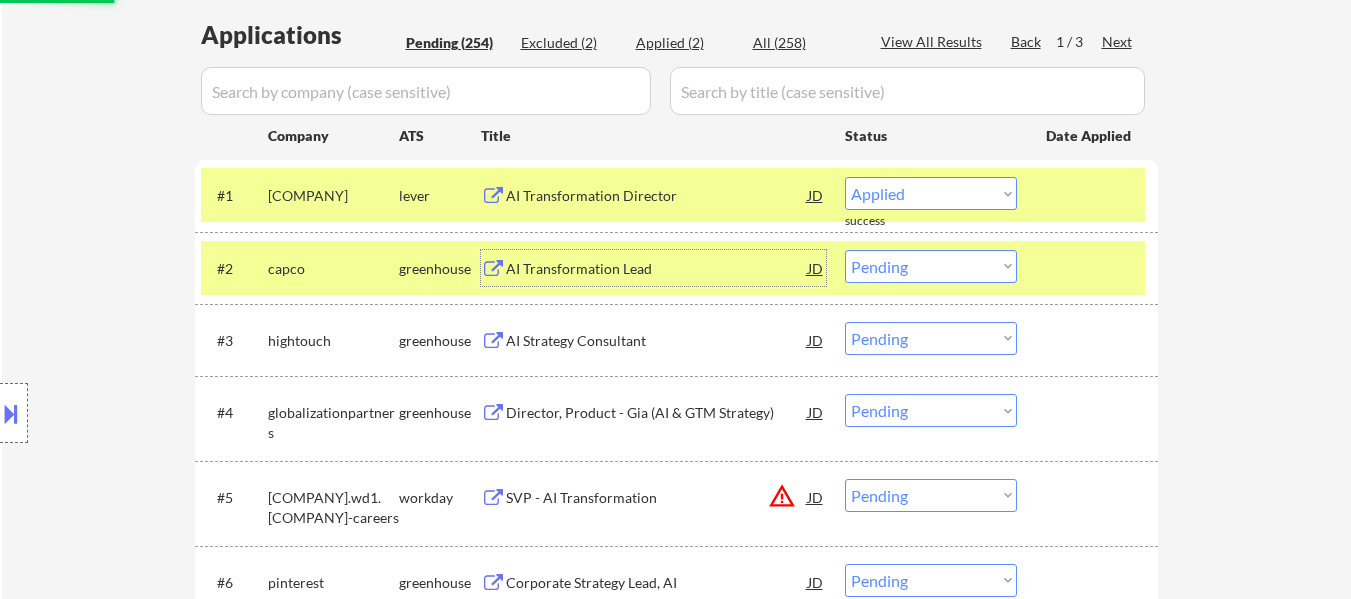 click on "AI Transformation Lead" at bounding box center [657, 269] 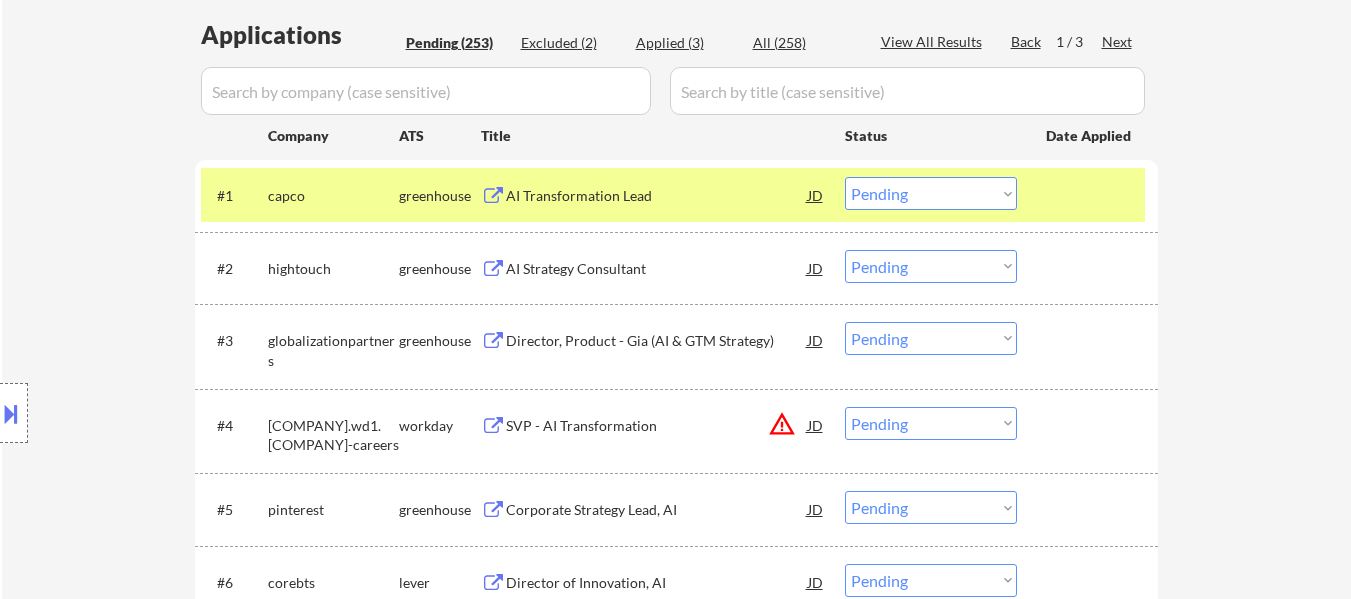 click at bounding box center (11, 413) 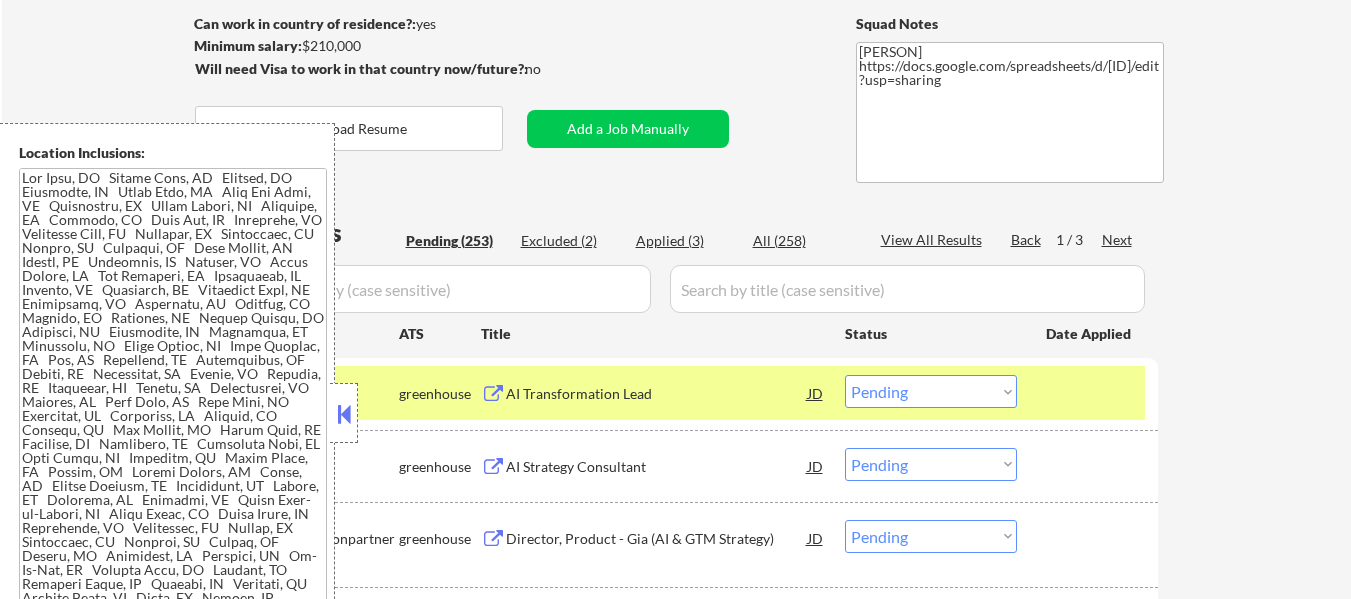scroll, scrollTop: 300, scrollLeft: 0, axis: vertical 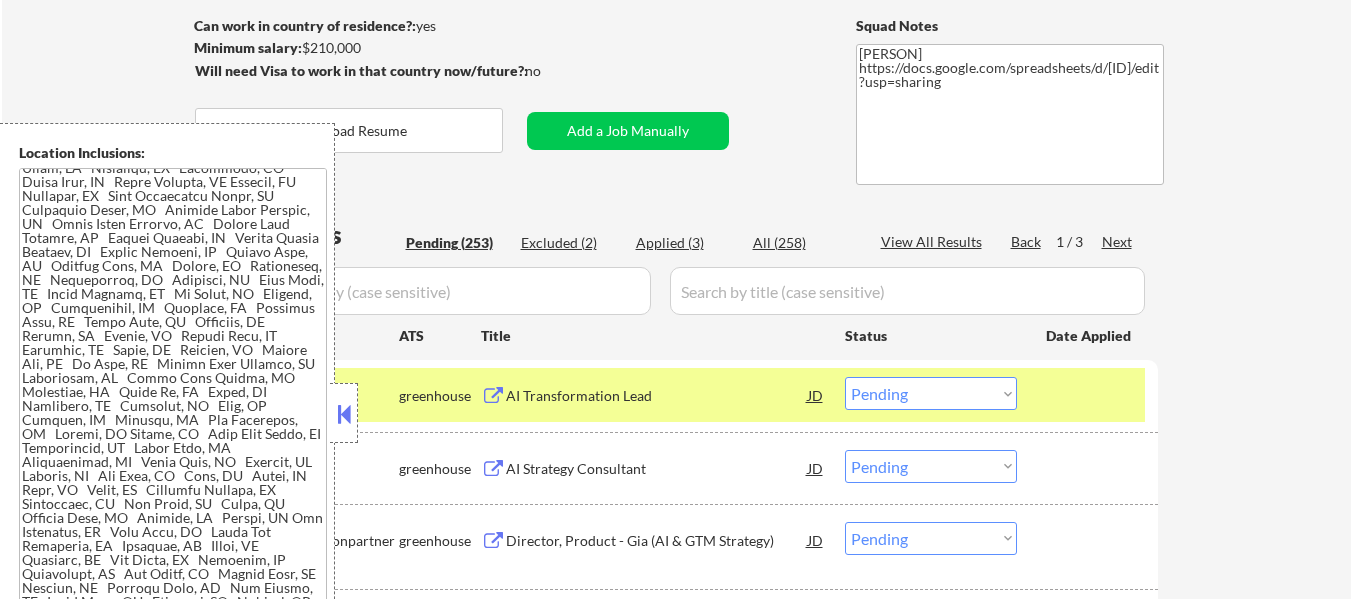 click at bounding box center [344, 414] 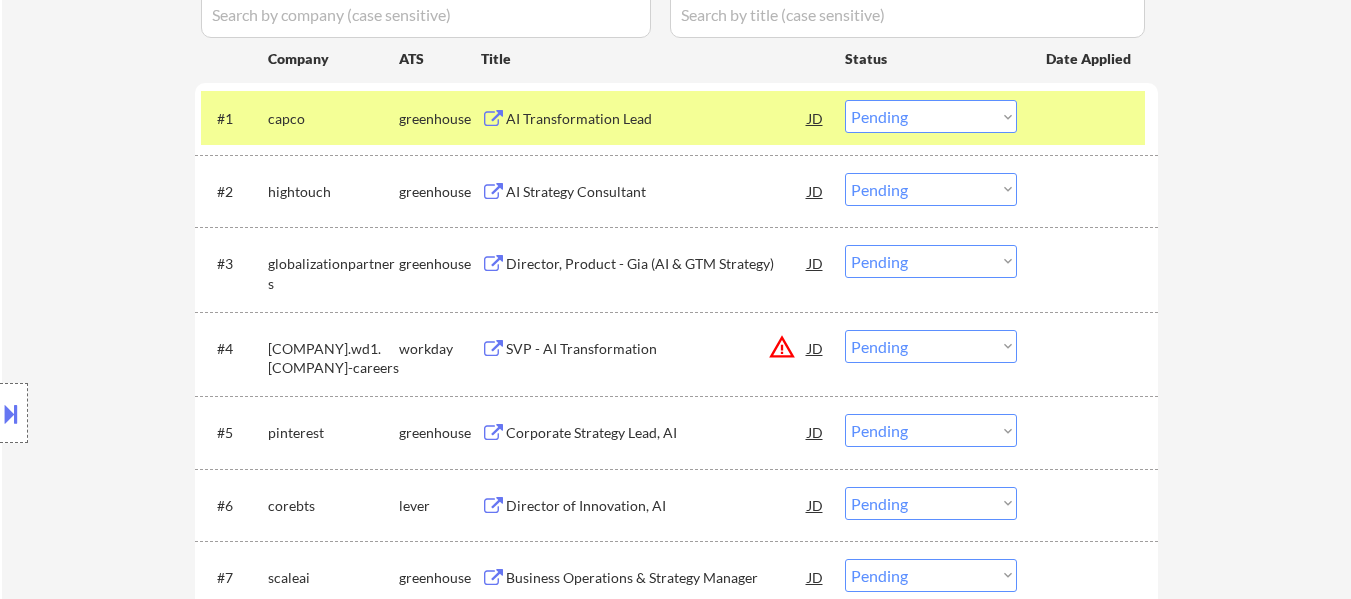 scroll, scrollTop: 600, scrollLeft: 0, axis: vertical 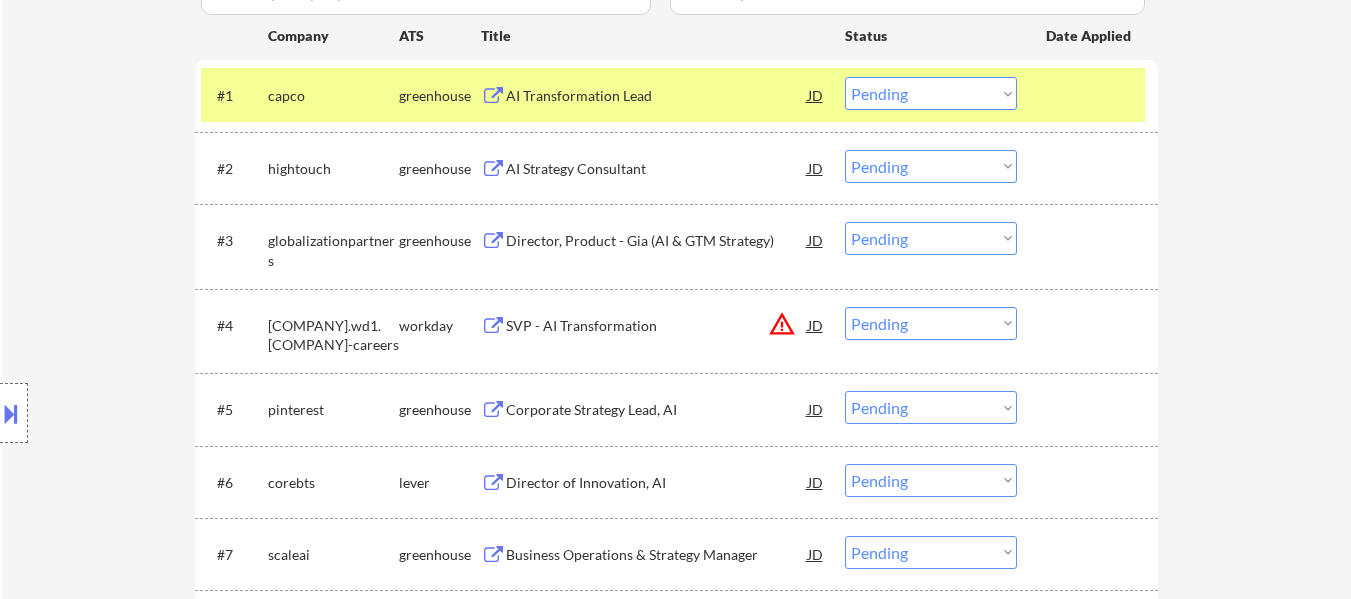 click on "Choose an option... Pending Applied Excluded (Questions) Excluded (Expired) Excluded (Location) Excluded (Bad Match) Excluded (Blocklist) Excluded (Salary) Excluded (Other)" at bounding box center [931, 93] 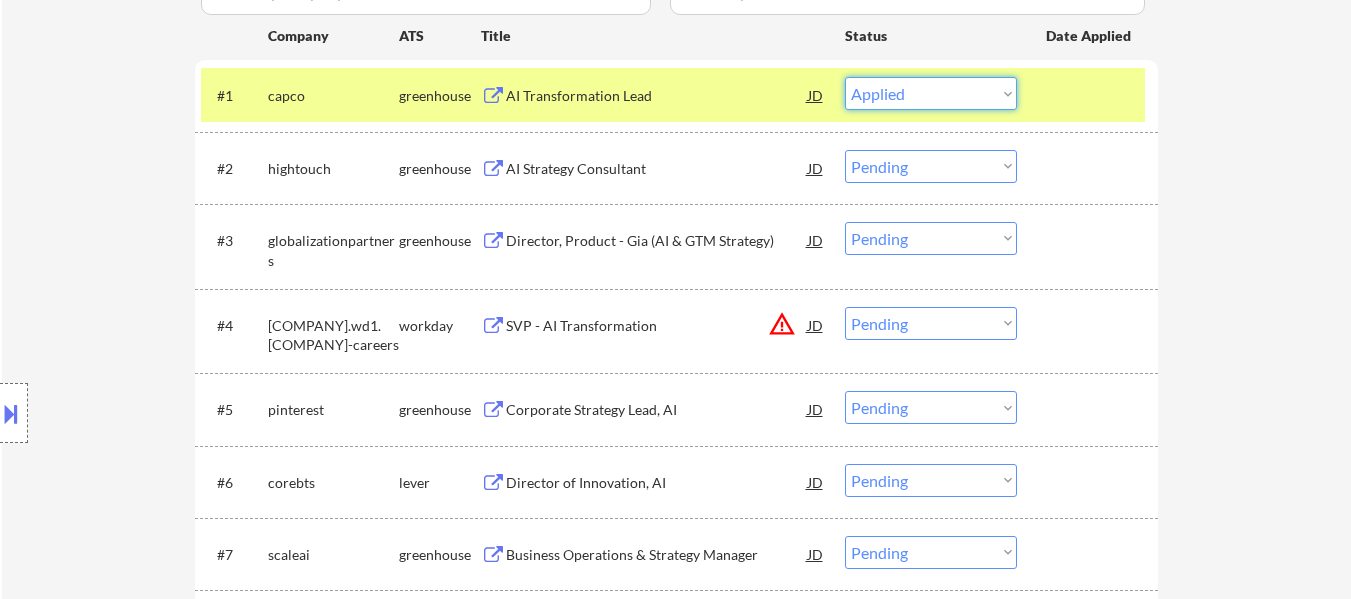 click on "Choose an option... Pending Applied Excluded (Questions) Excluded (Expired) Excluded (Location) Excluded (Bad Match) Excluded (Blocklist) Excluded (Salary) Excluded (Other)" at bounding box center (931, 93) 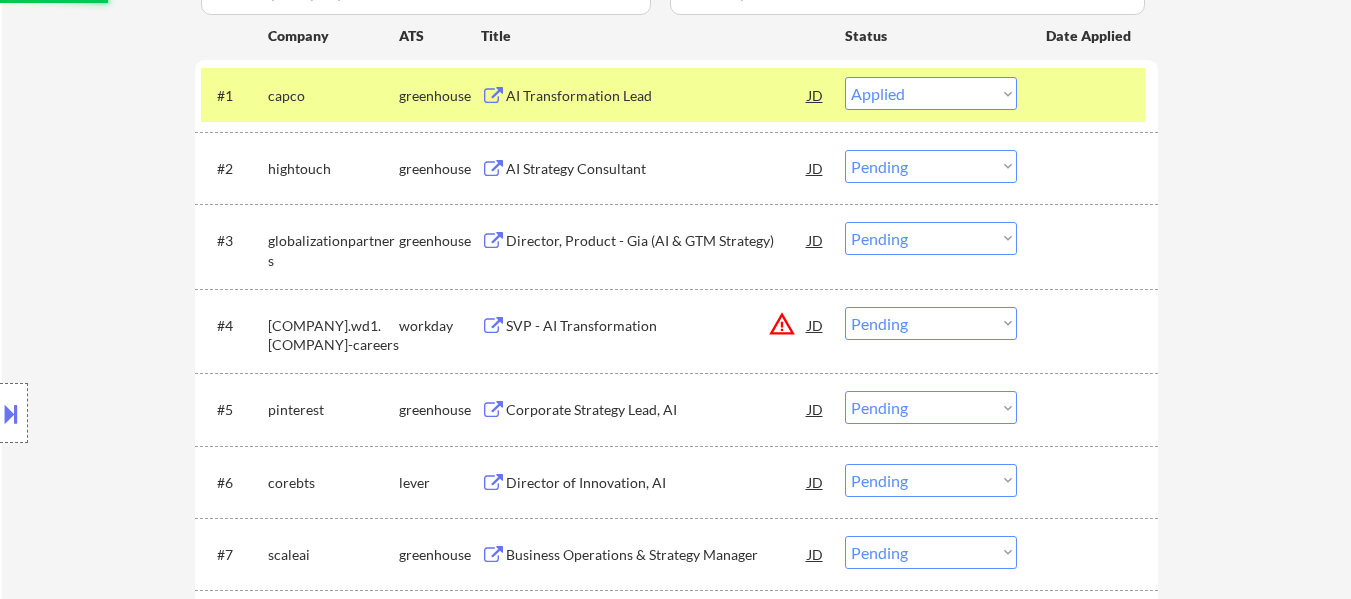 click on "AI Strategy Consultant" at bounding box center [657, 169] 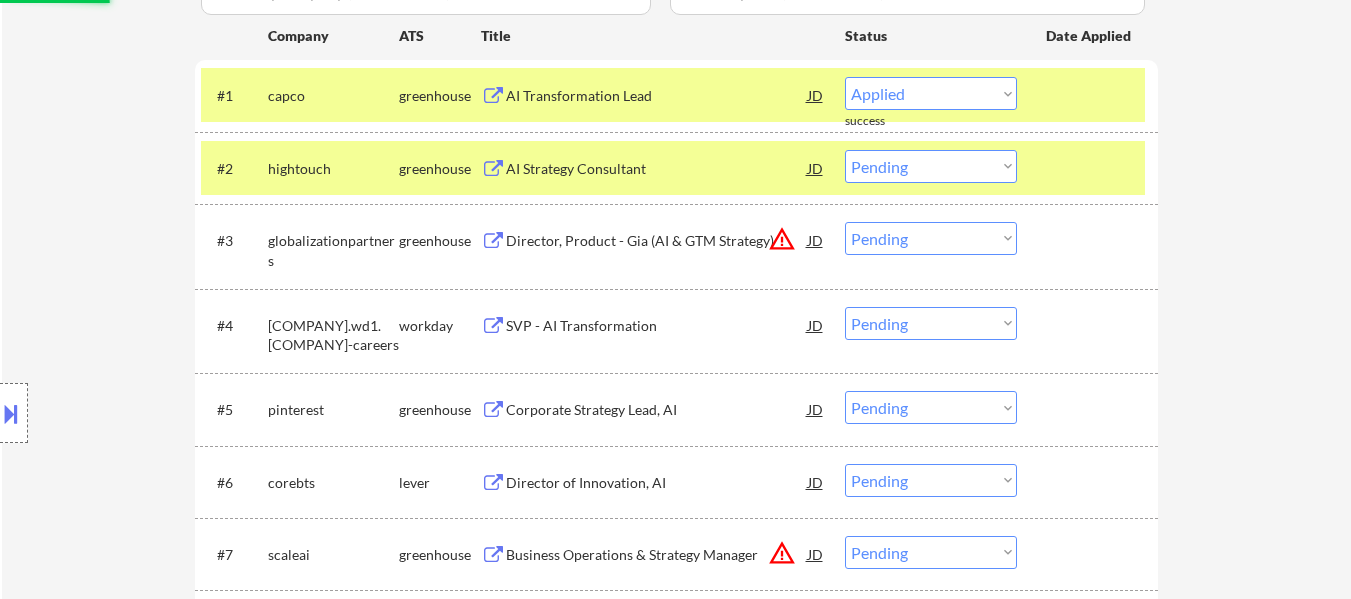 select on ""pending"" 